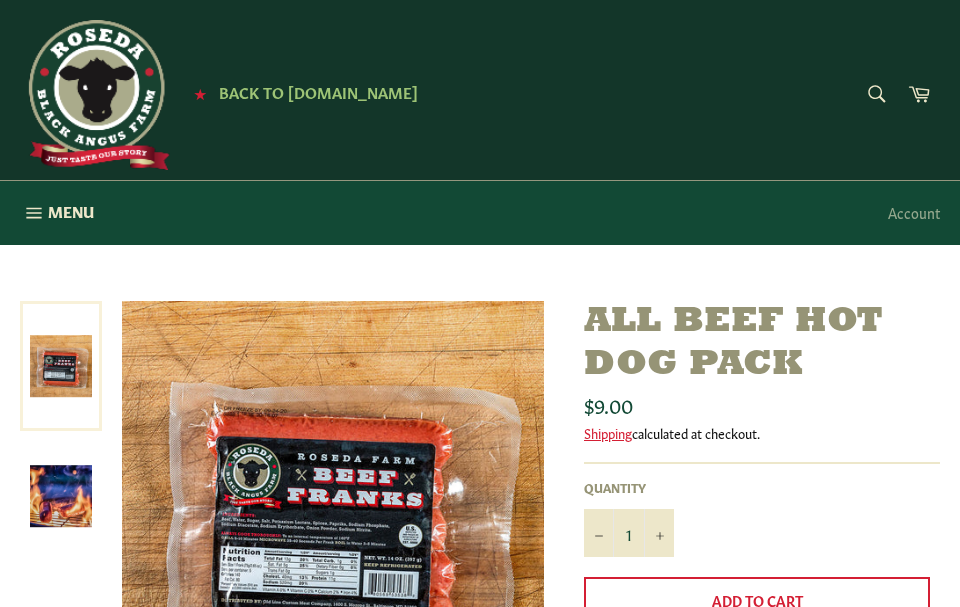 scroll, scrollTop: 0, scrollLeft: 0, axis: both 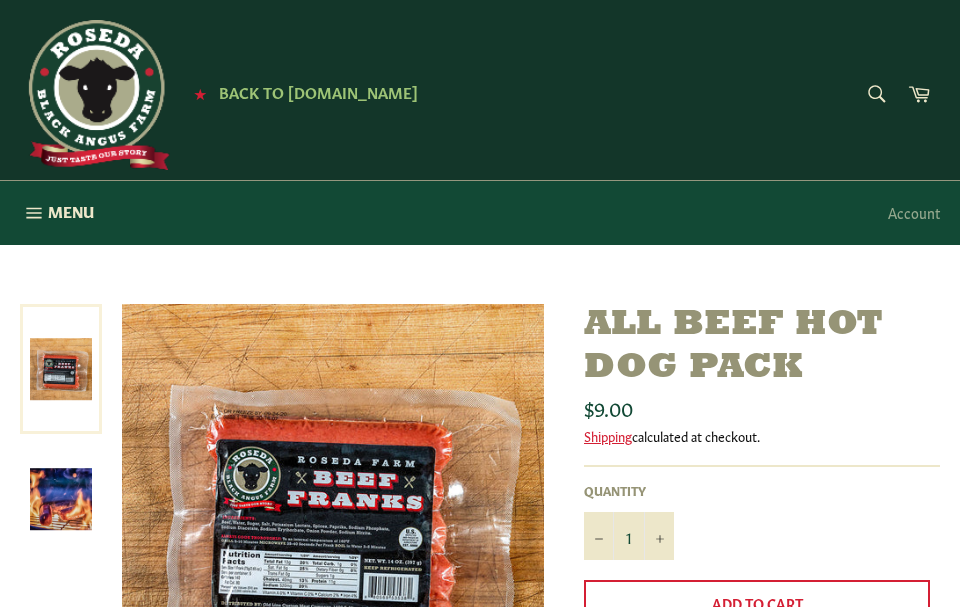 drag, startPoint x: 204, startPoint y: 119, endPoint x: 186, endPoint y: 118, distance: 18.027756 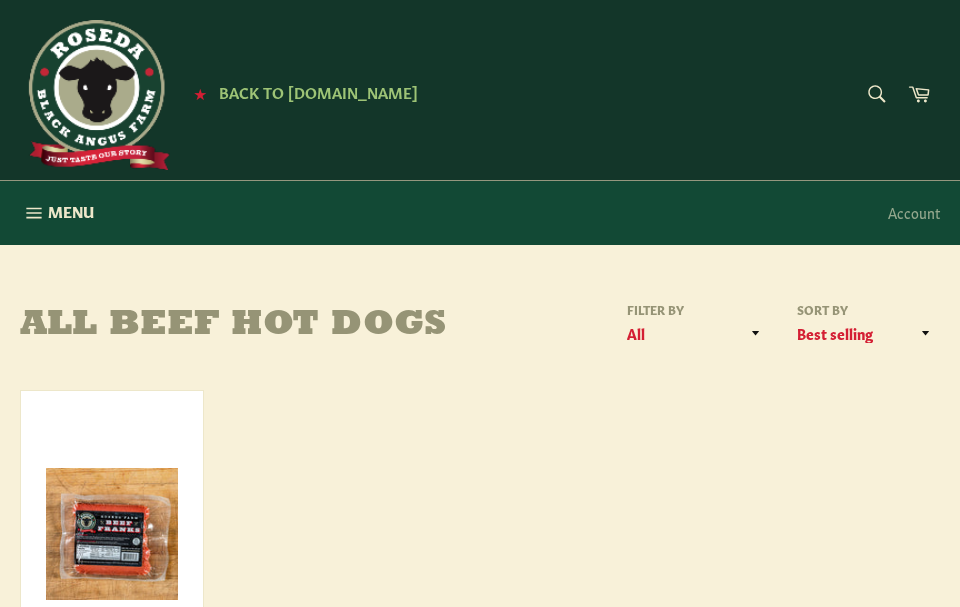 scroll, scrollTop: 0, scrollLeft: 0, axis: both 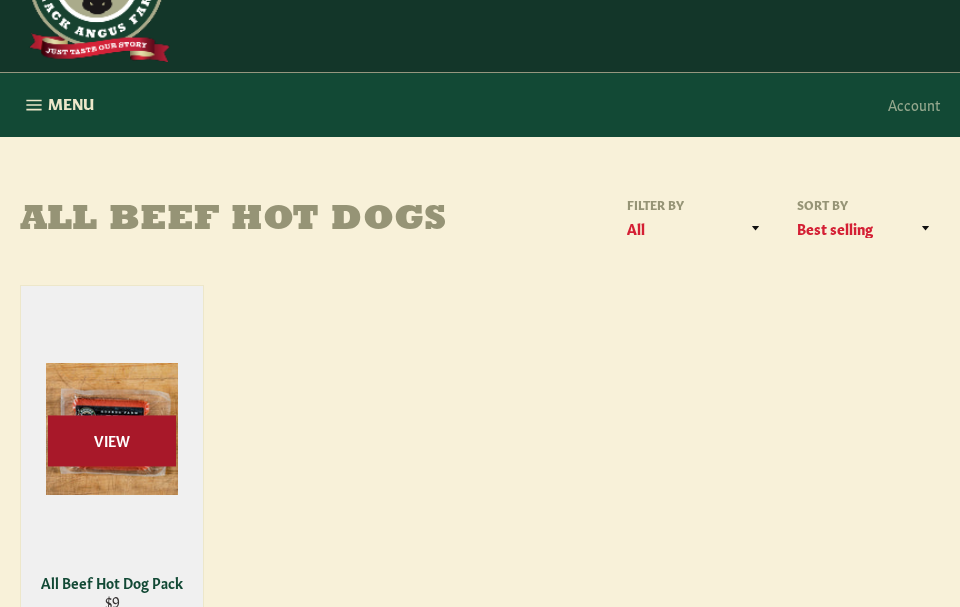 click on "View" at bounding box center (112, 440) 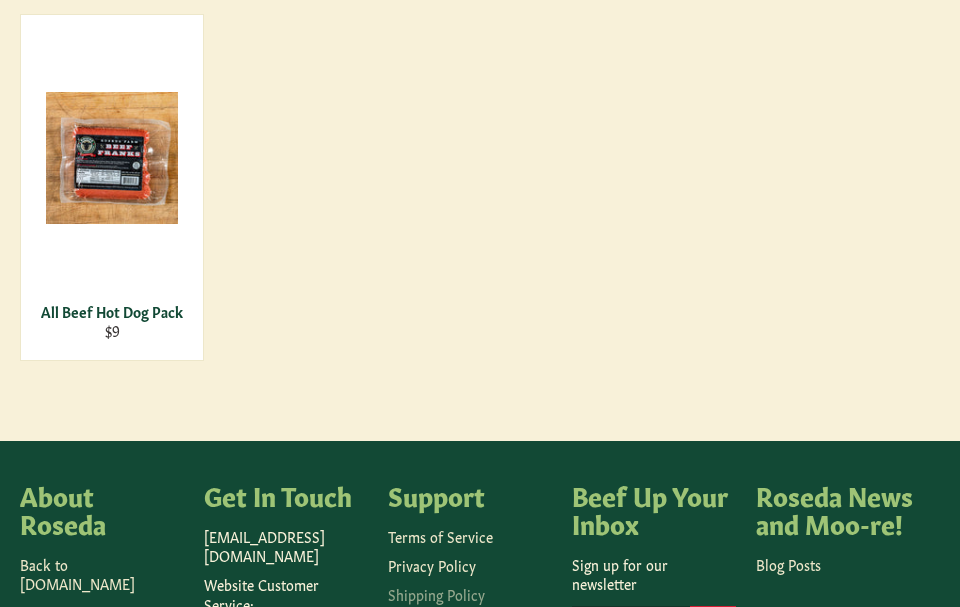 scroll, scrollTop: 665, scrollLeft: 0, axis: vertical 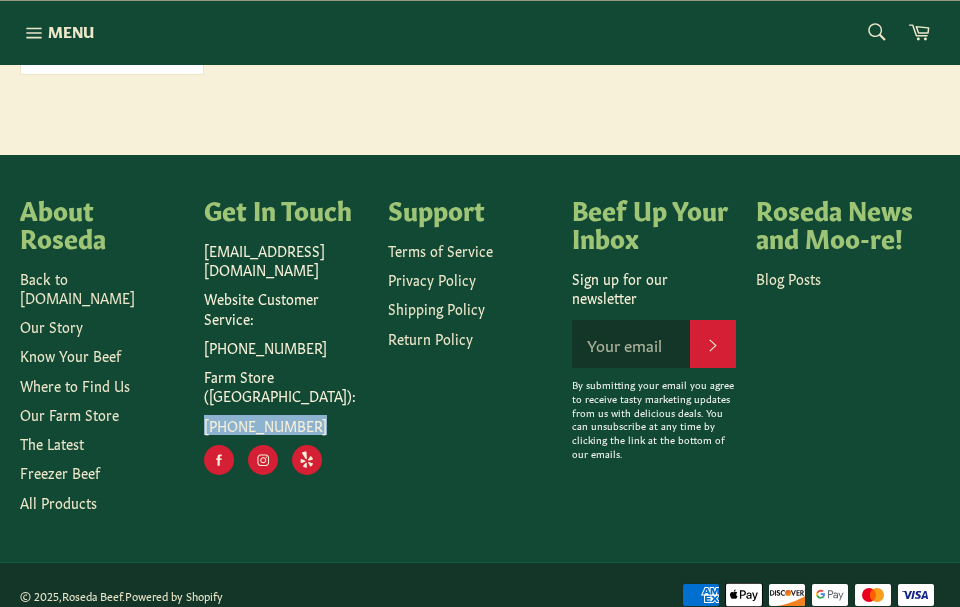 drag, startPoint x: 196, startPoint y: 387, endPoint x: 311, endPoint y: 386, distance: 115.00435 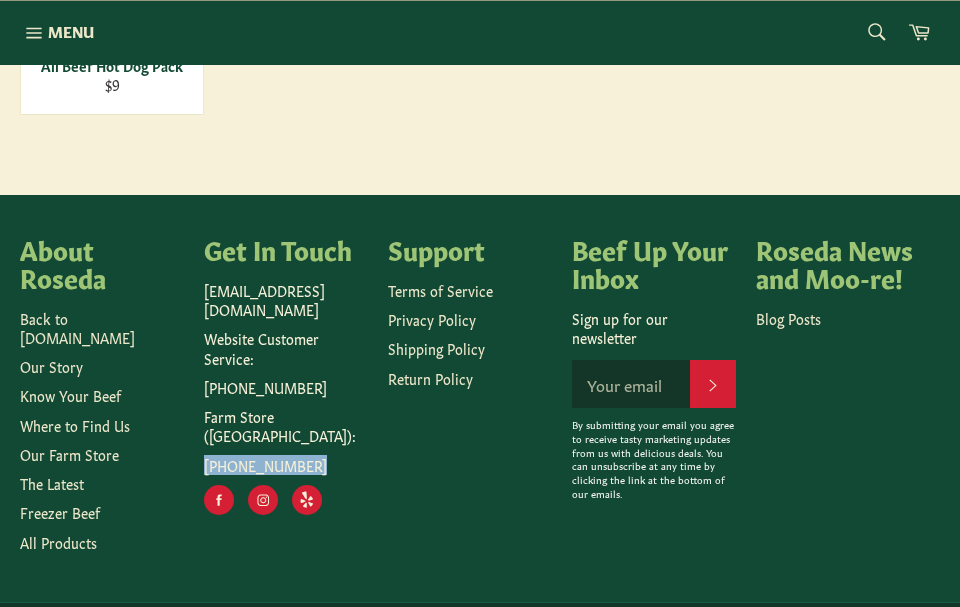 scroll, scrollTop: 665, scrollLeft: 0, axis: vertical 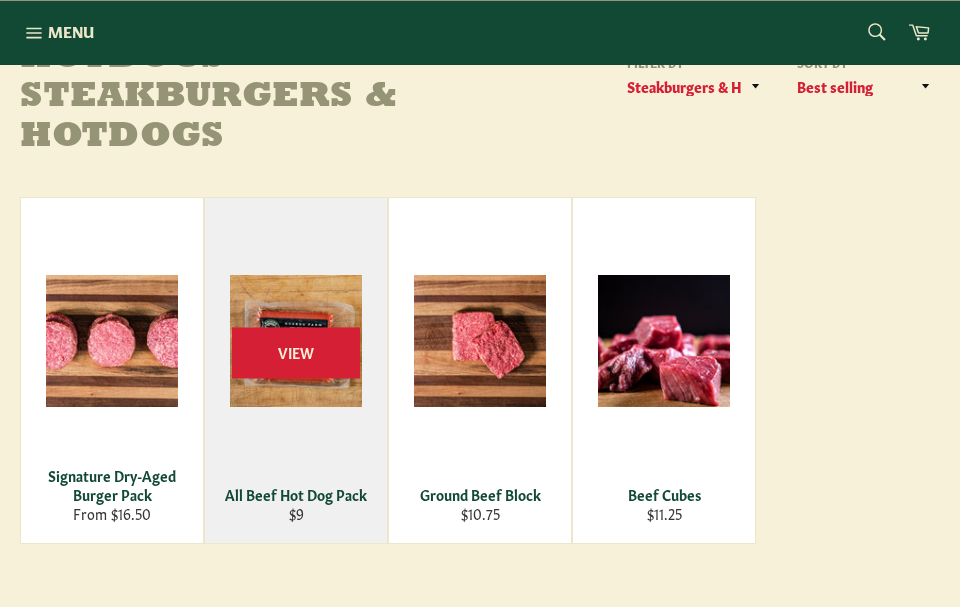 click on "View" at bounding box center (296, 370) 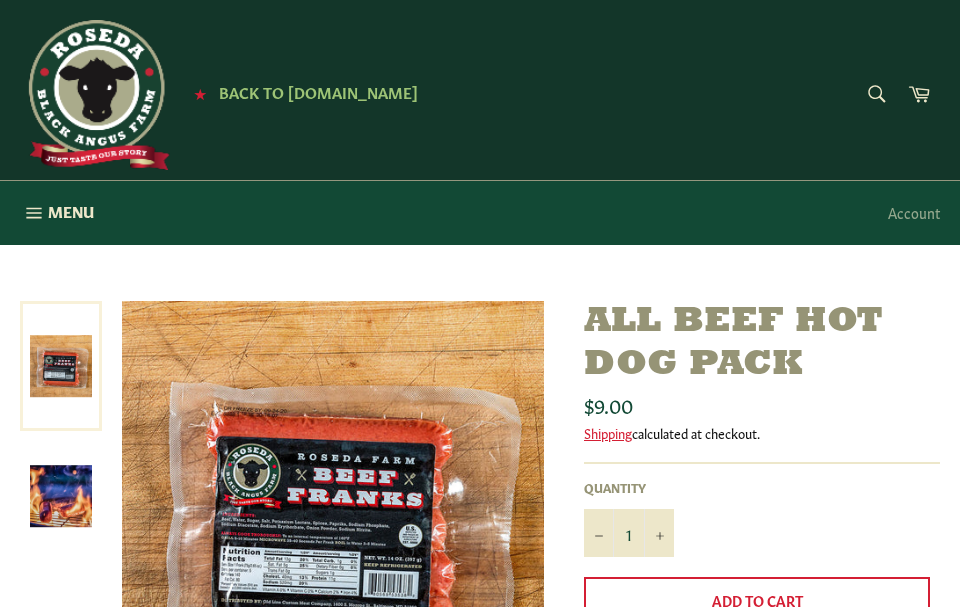 scroll, scrollTop: 0, scrollLeft: 0, axis: both 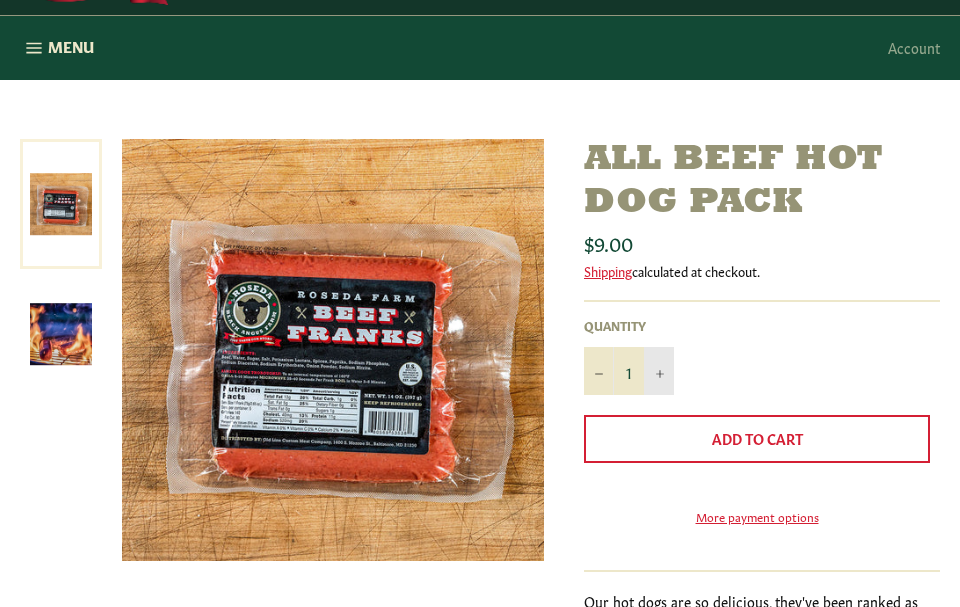 click on "+" at bounding box center [659, 371] 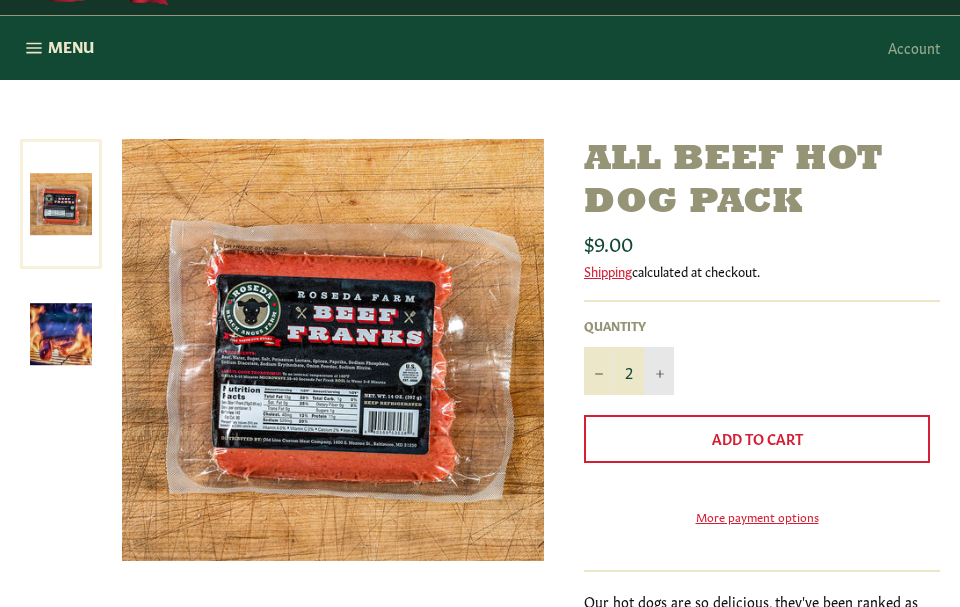 click on "+" at bounding box center [659, 371] 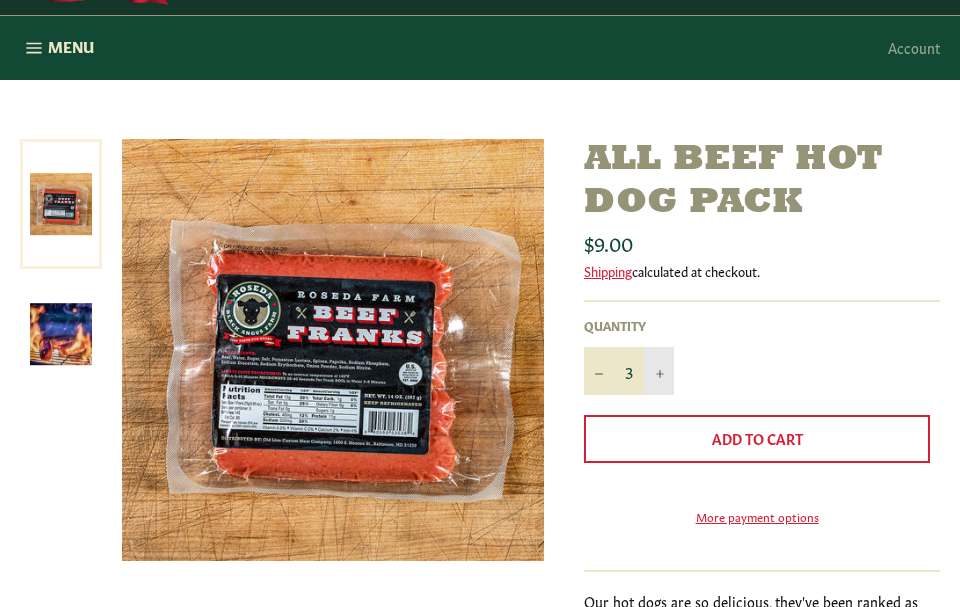 click on "+" at bounding box center [659, 371] 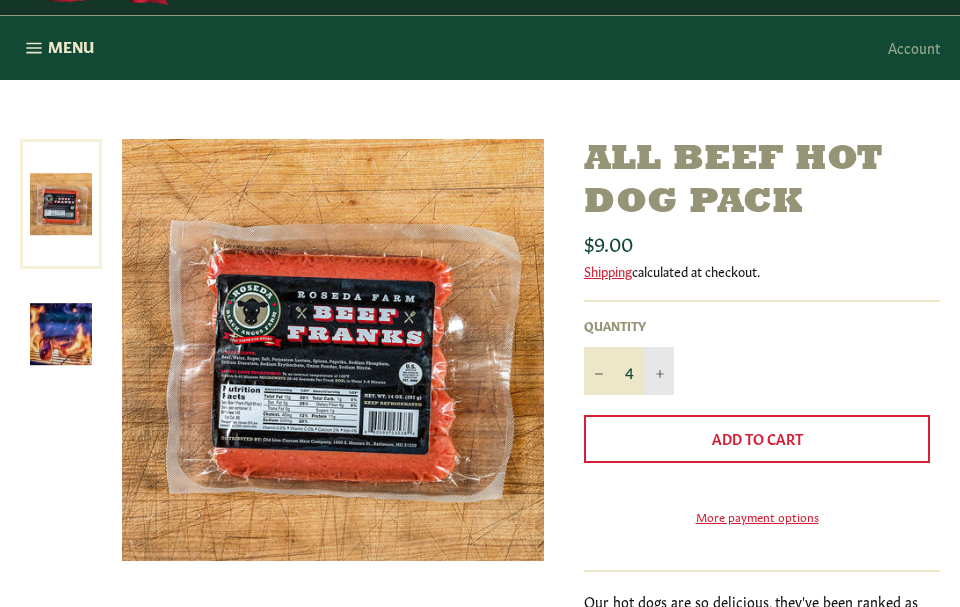 click on "+" at bounding box center [659, 371] 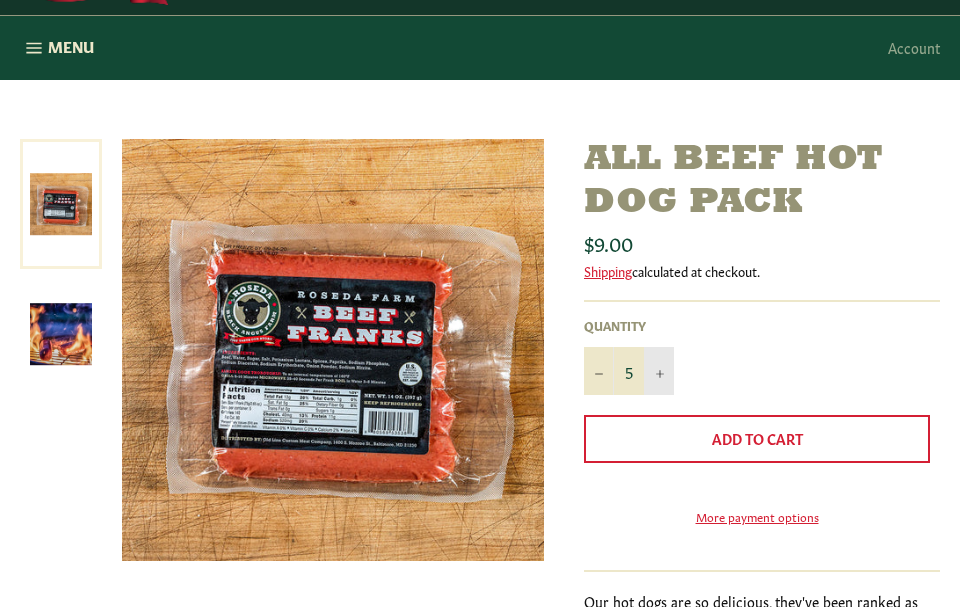 click on "+" at bounding box center (659, 371) 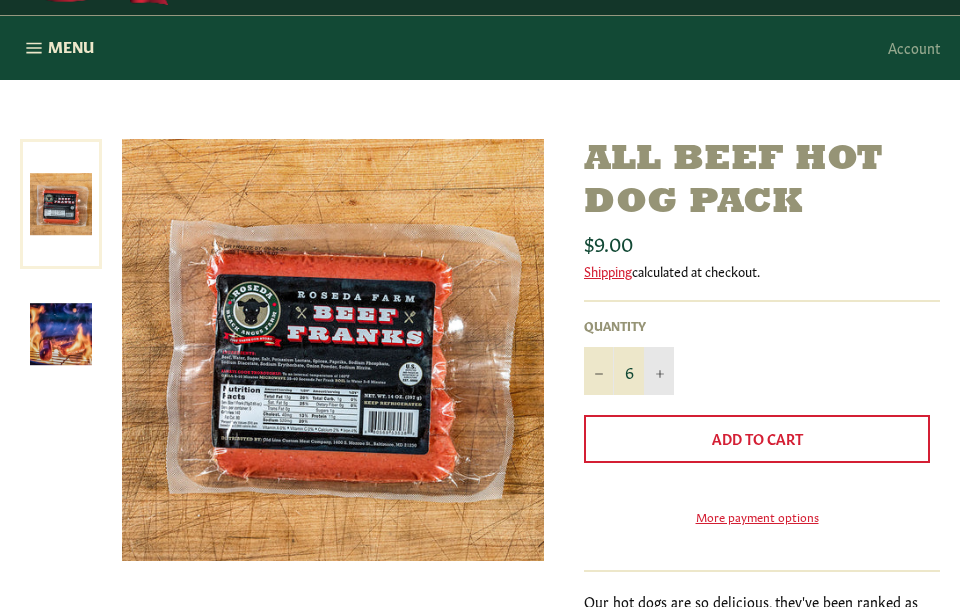 click on "+" at bounding box center (659, 371) 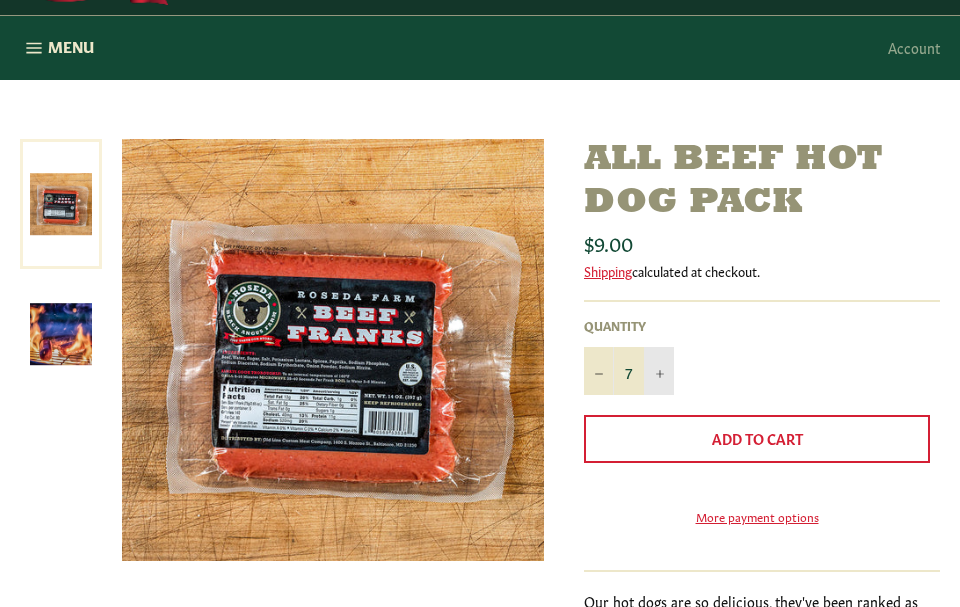 click on "+" at bounding box center (659, 371) 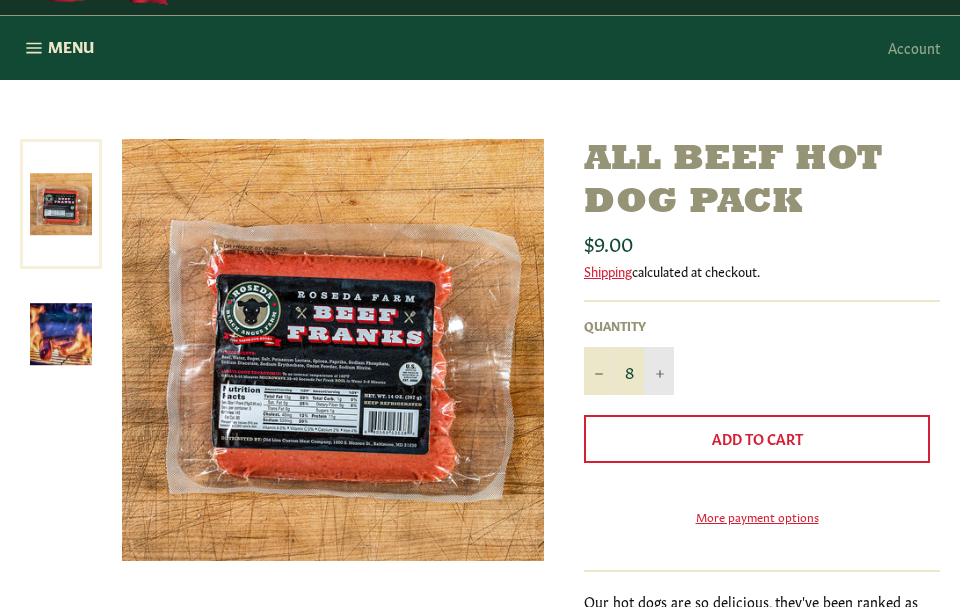 click on "+" at bounding box center (659, 371) 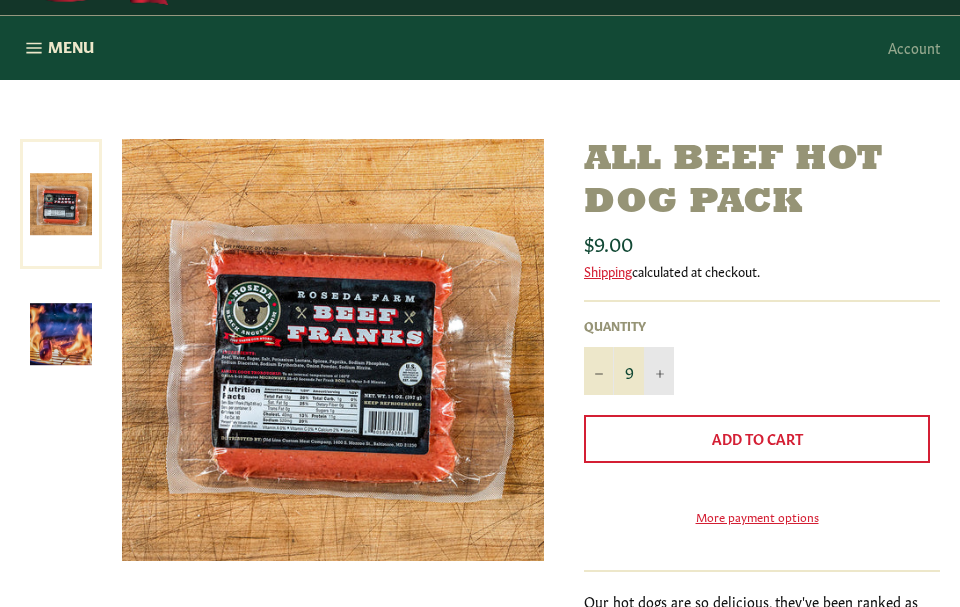 click on "+" at bounding box center [659, 371] 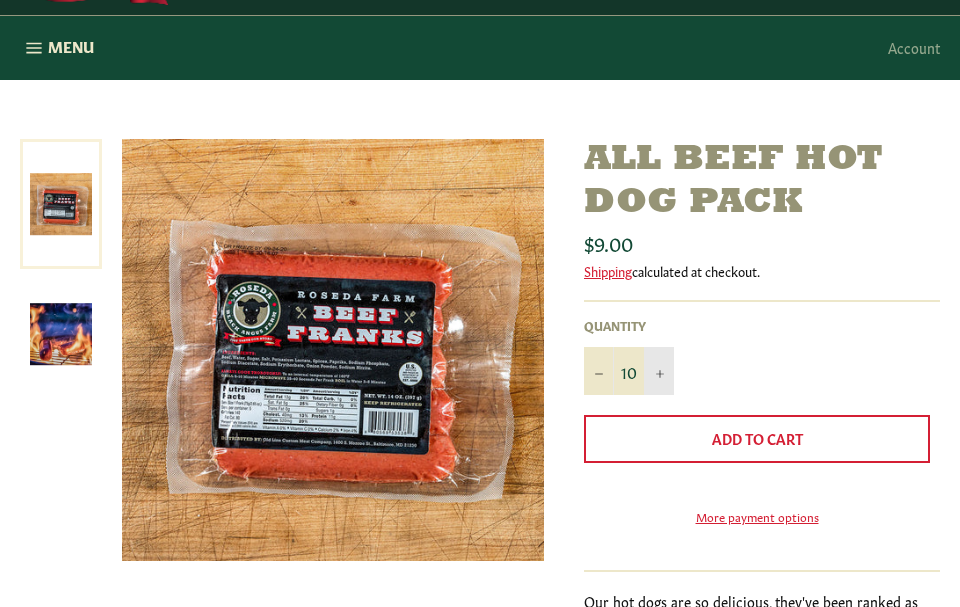 click on "+" at bounding box center (659, 371) 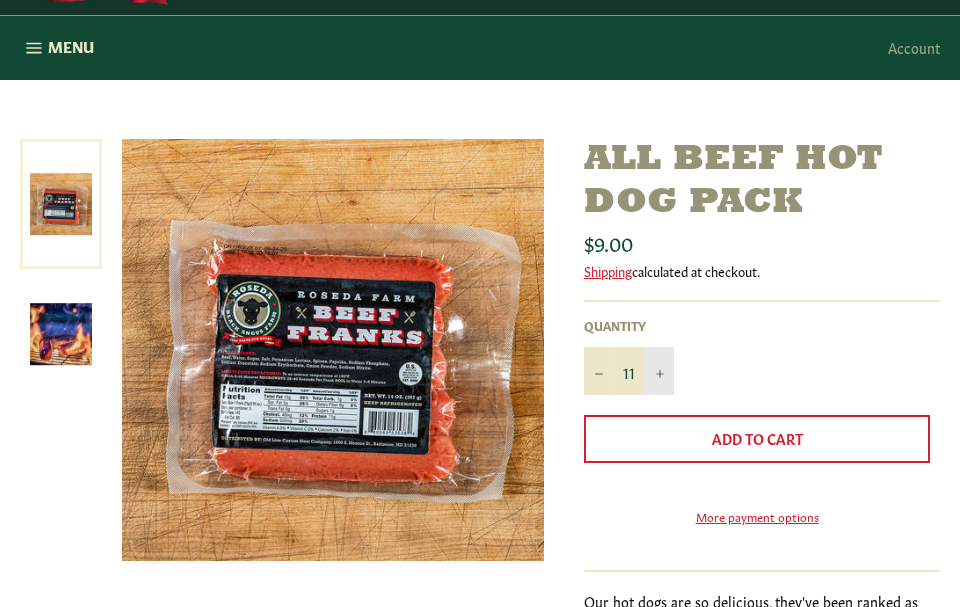 click on "+" at bounding box center [659, 371] 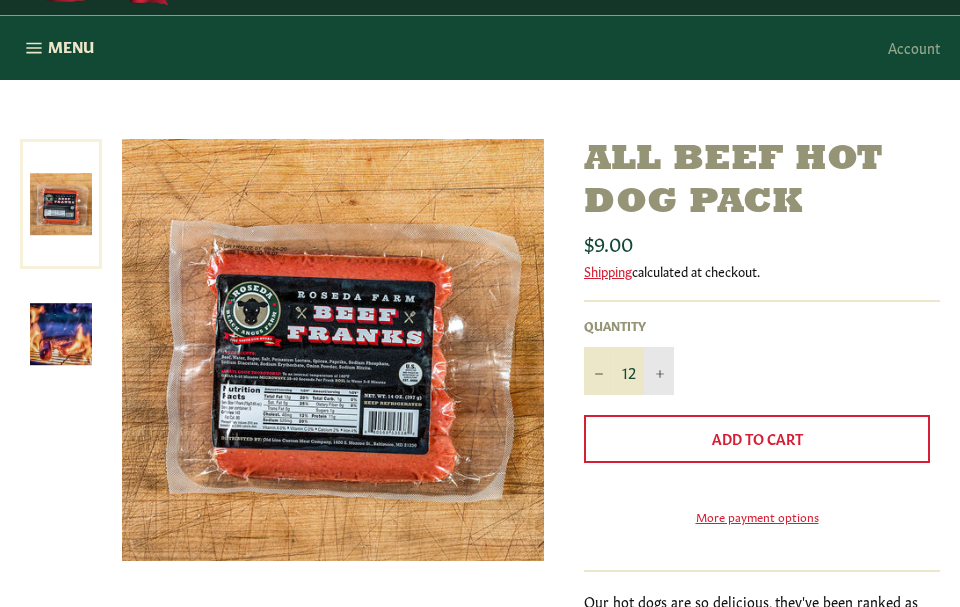 click on "+" at bounding box center (659, 371) 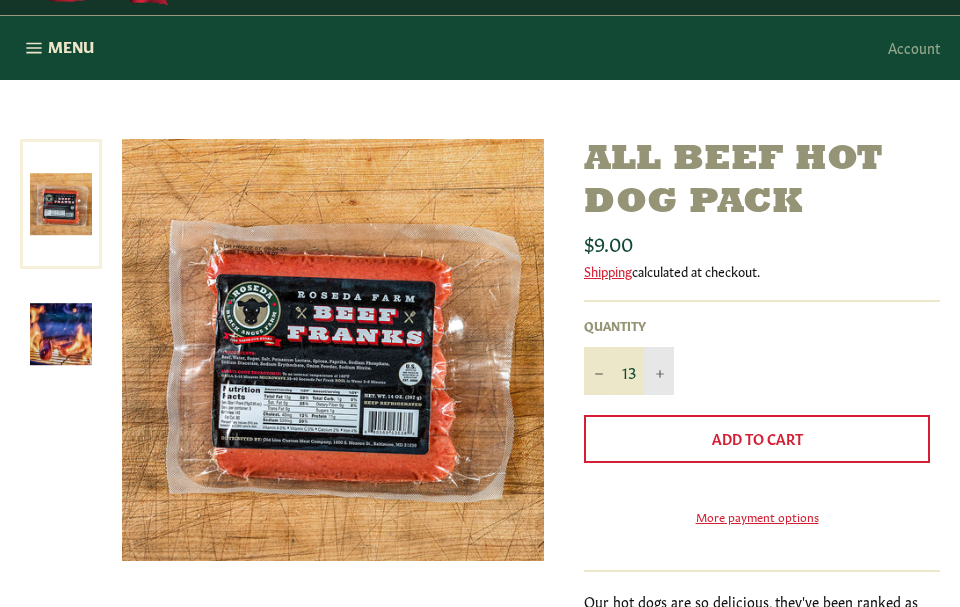 click on "+" at bounding box center [659, 371] 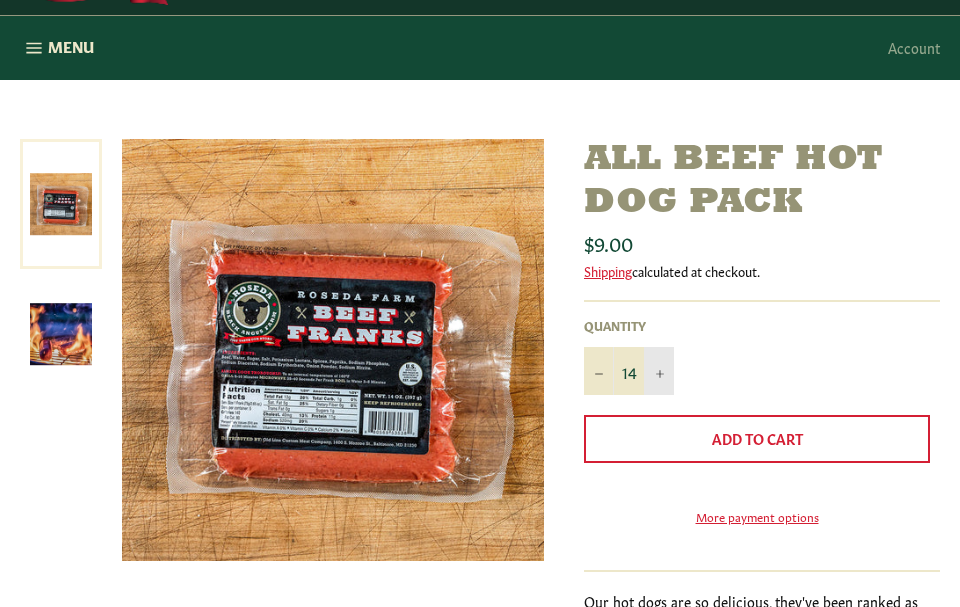 click on "+" at bounding box center [659, 371] 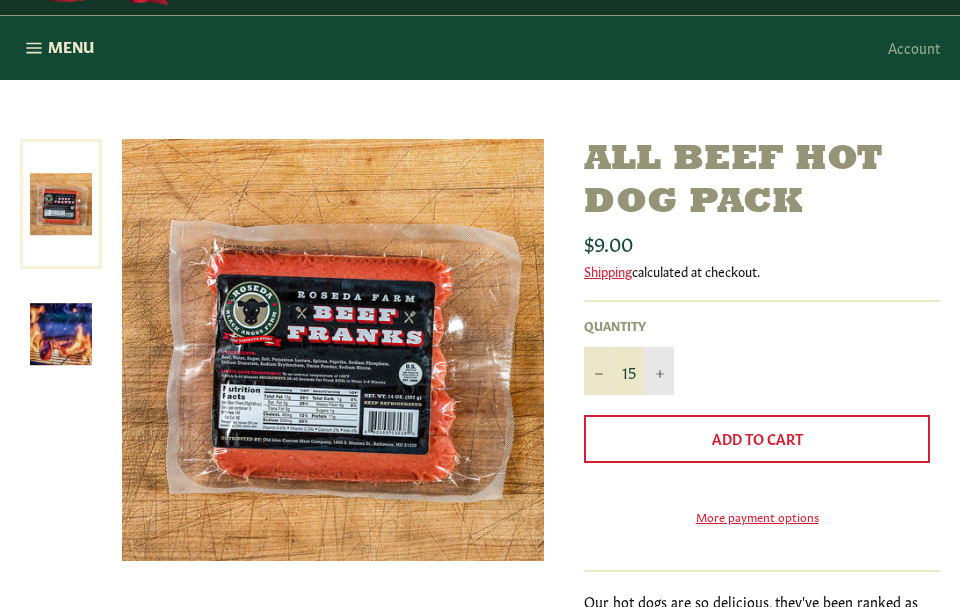 click on "+" at bounding box center [659, 371] 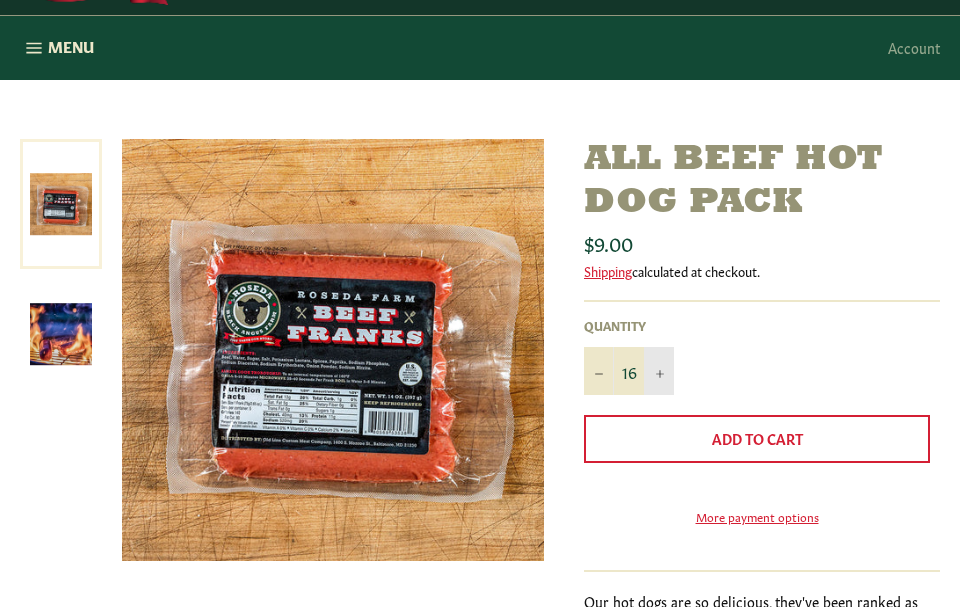 click on "+" at bounding box center (659, 371) 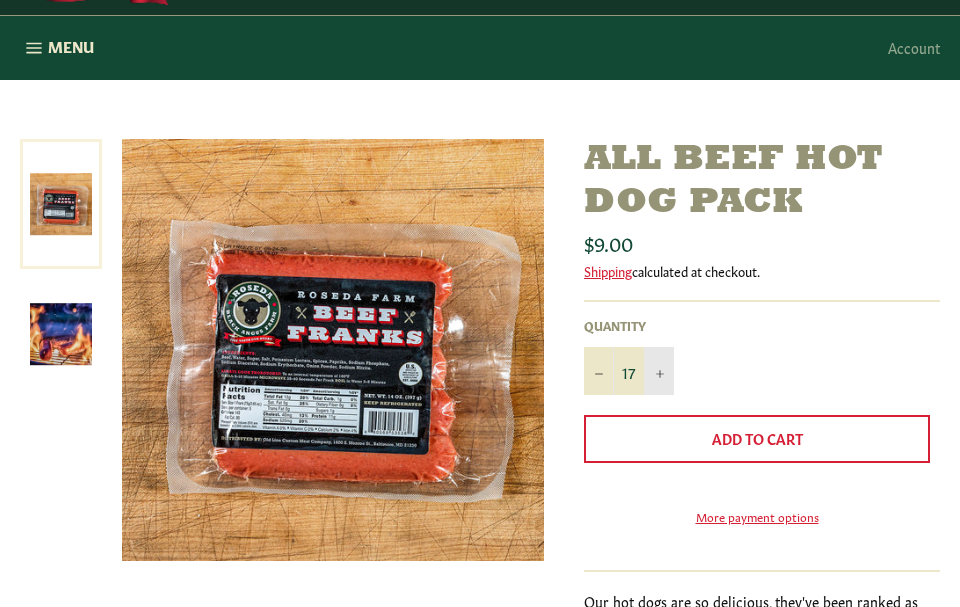 click on "+" at bounding box center (659, 371) 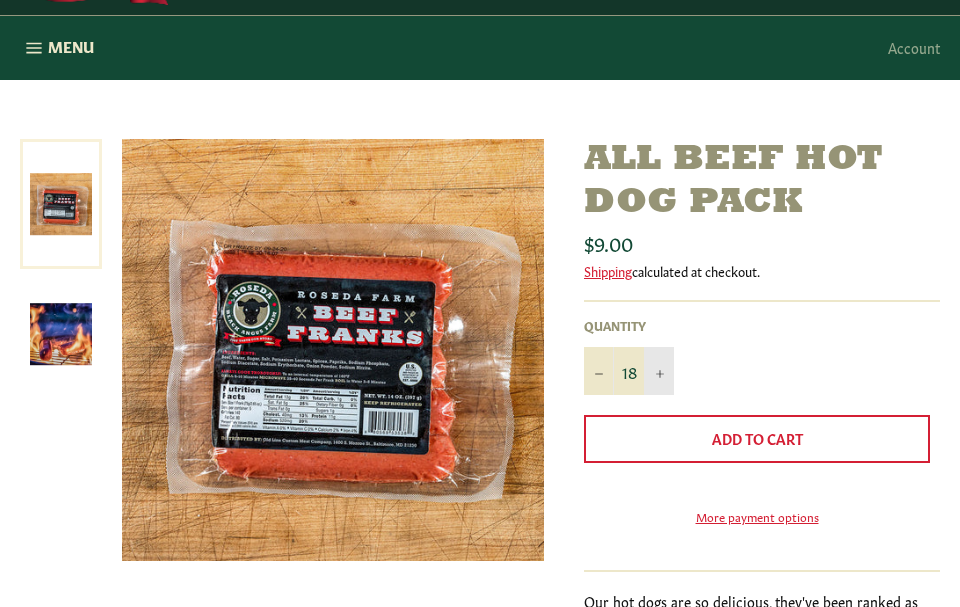click on "+" at bounding box center (659, 371) 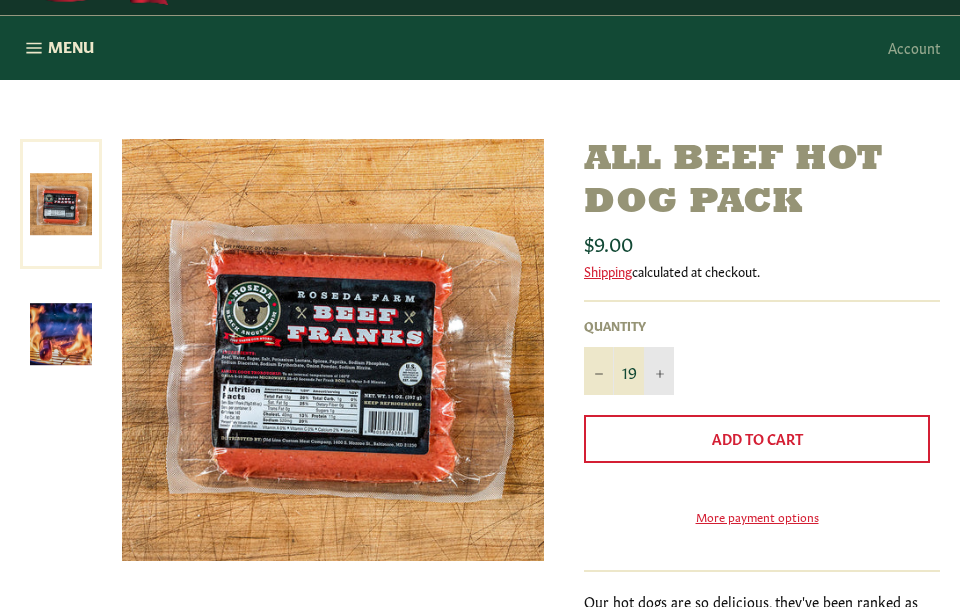 click on "+" at bounding box center [659, 371] 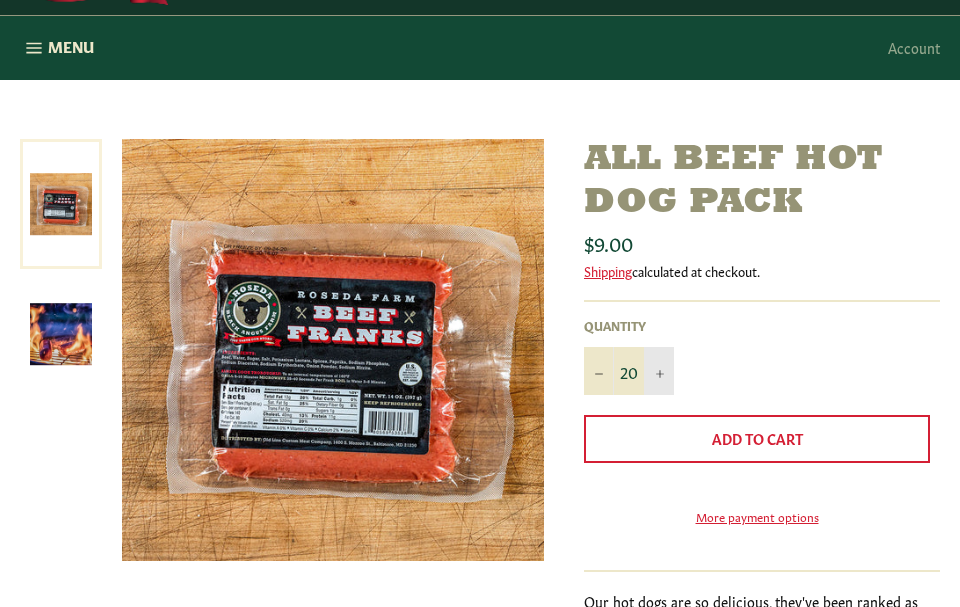 click on "+" at bounding box center (659, 371) 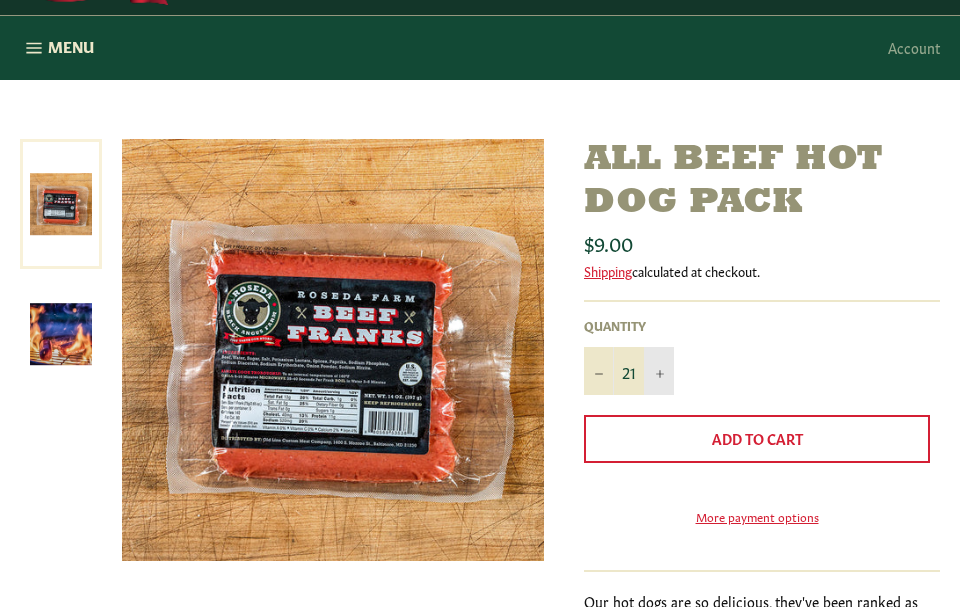click on "+" at bounding box center (659, 371) 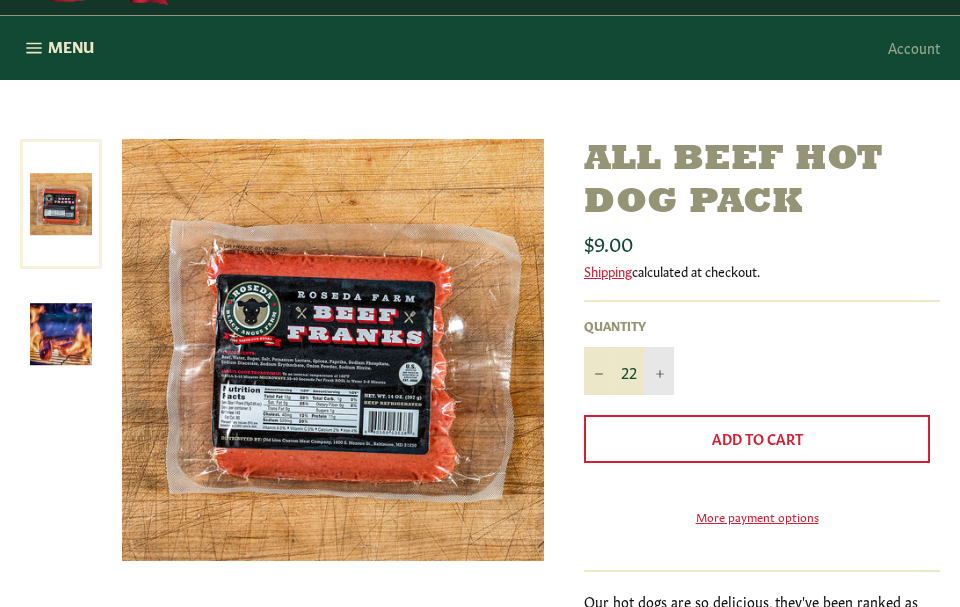 click on "+" at bounding box center (659, 371) 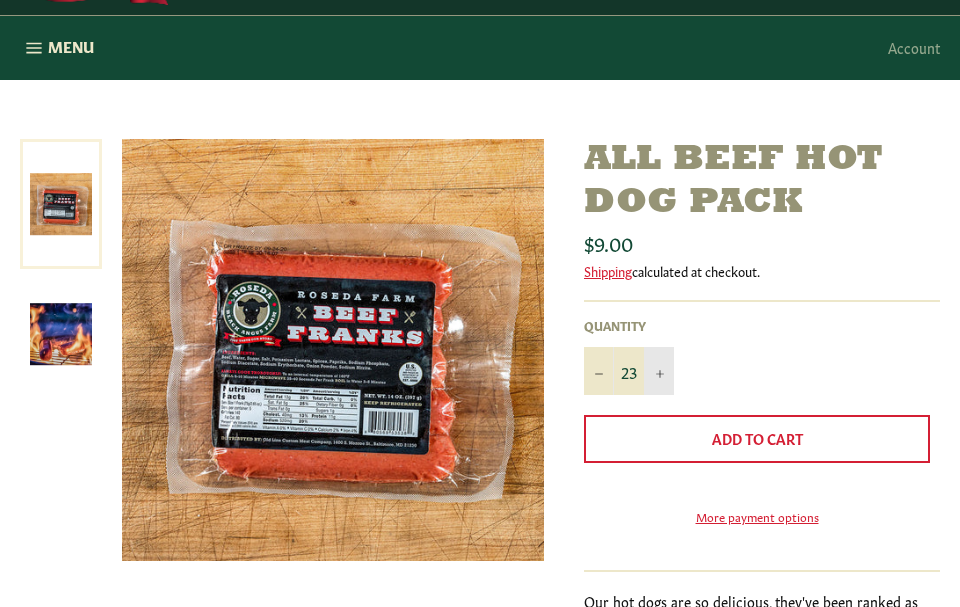 click on "+" at bounding box center (659, 371) 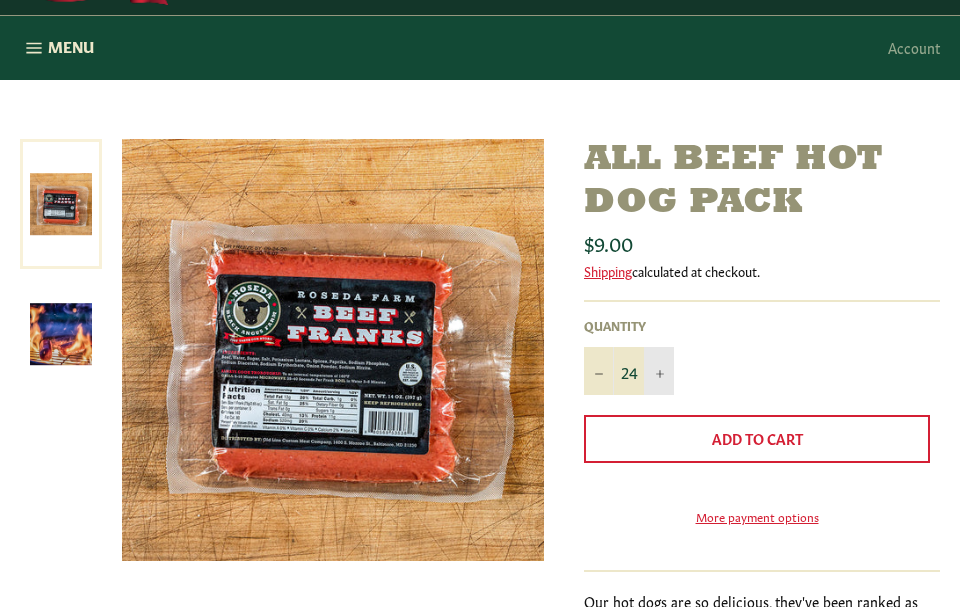 click on "+" at bounding box center (659, 371) 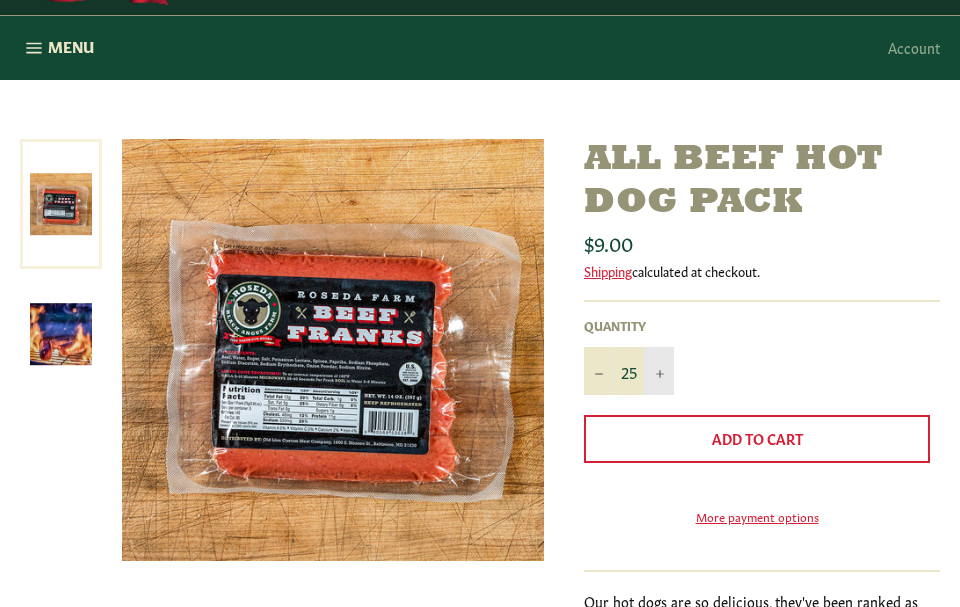 click on "+" at bounding box center [659, 371] 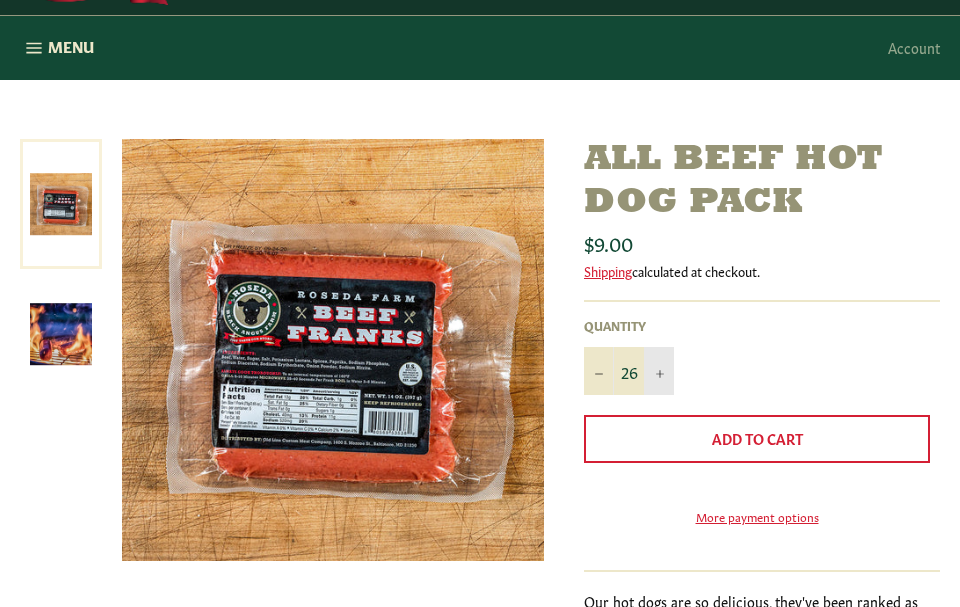 click on "+" at bounding box center [659, 371] 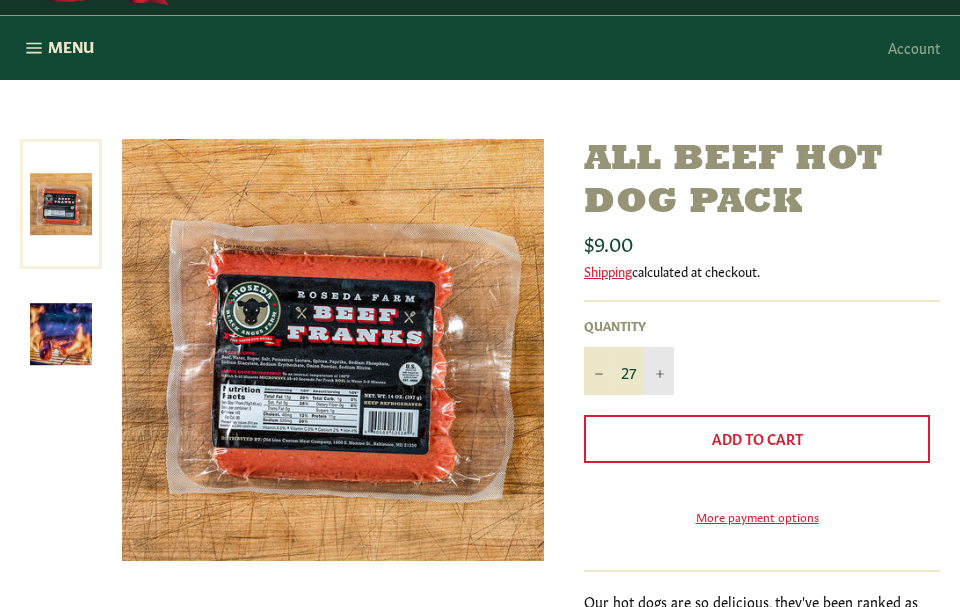click on "+" at bounding box center [659, 371] 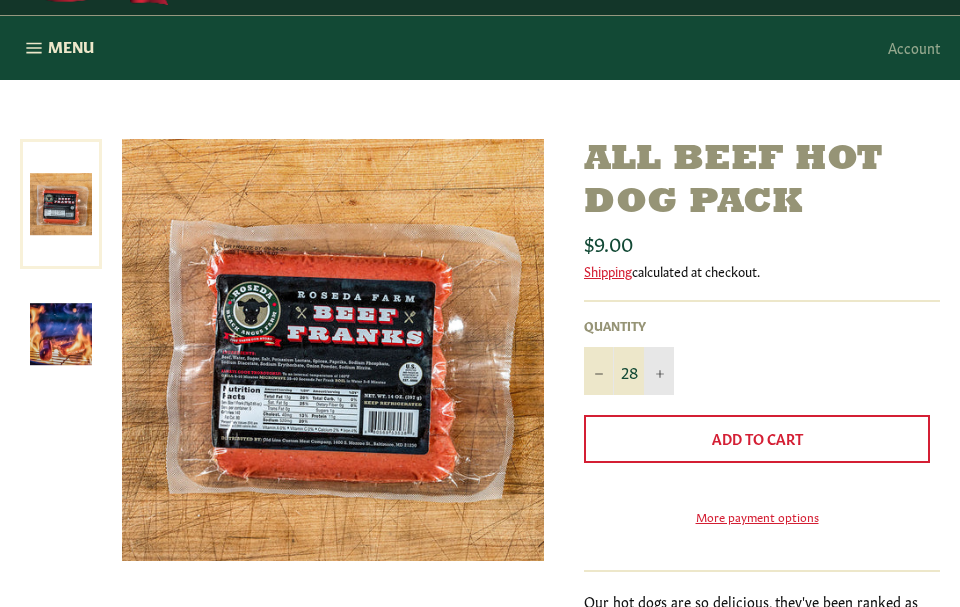 click on "+" at bounding box center (659, 371) 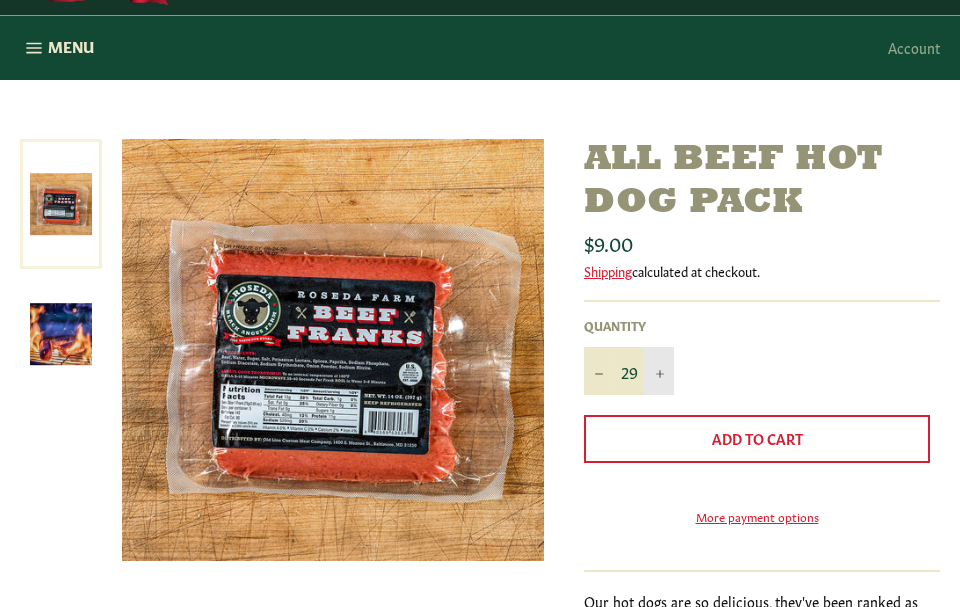 click on "+" at bounding box center [659, 371] 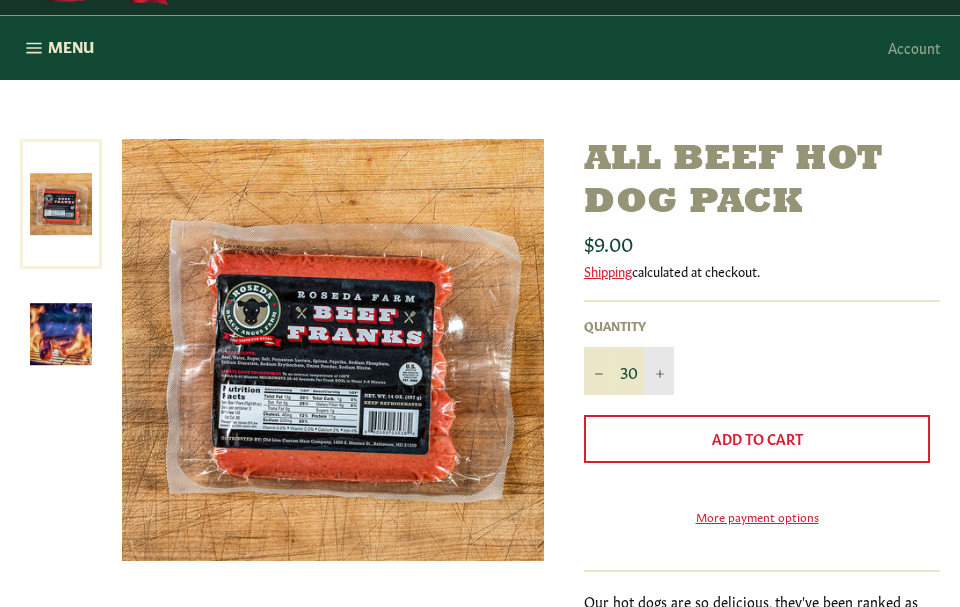 click on "+" at bounding box center [659, 371] 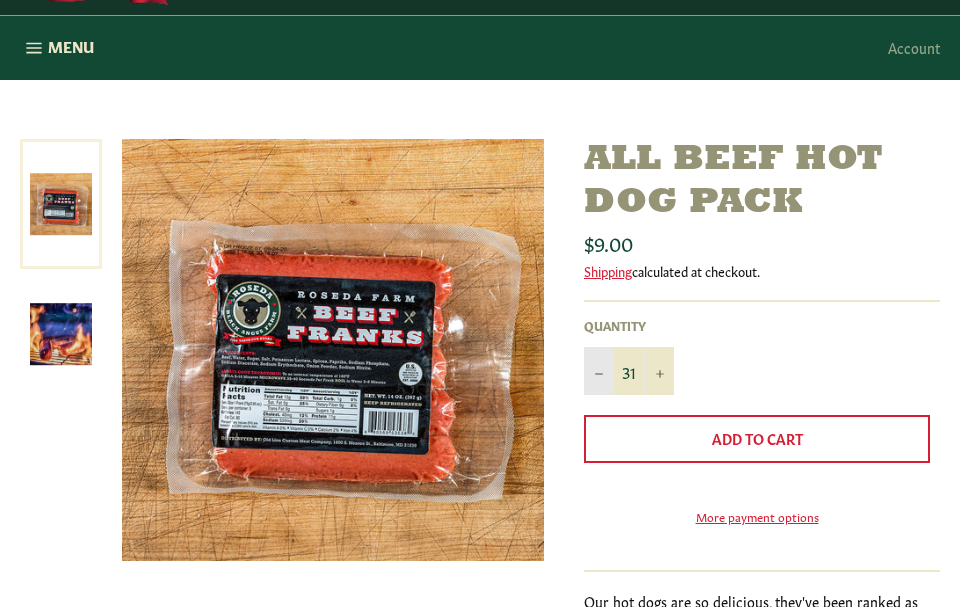 click 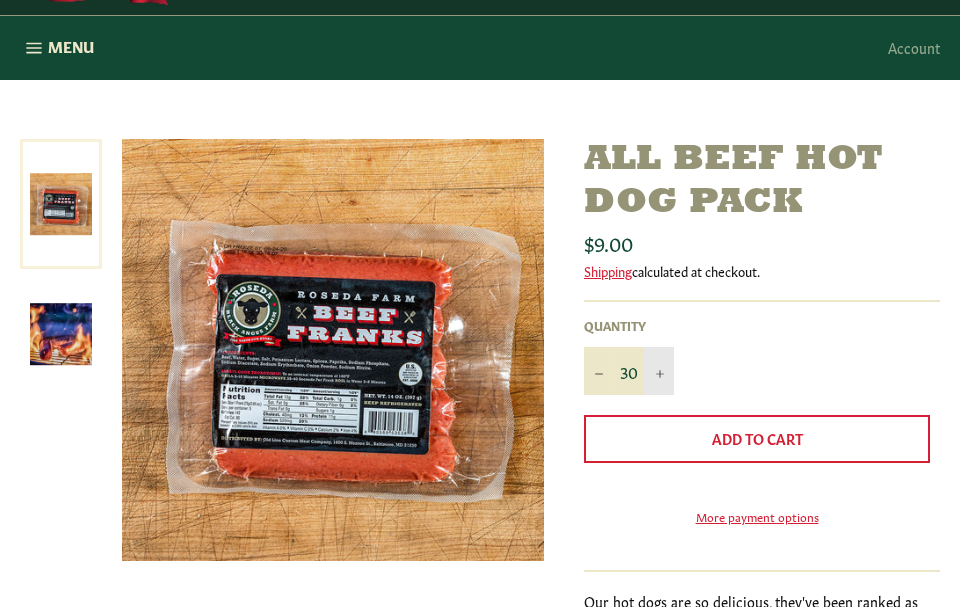 click on "+" at bounding box center (659, 371) 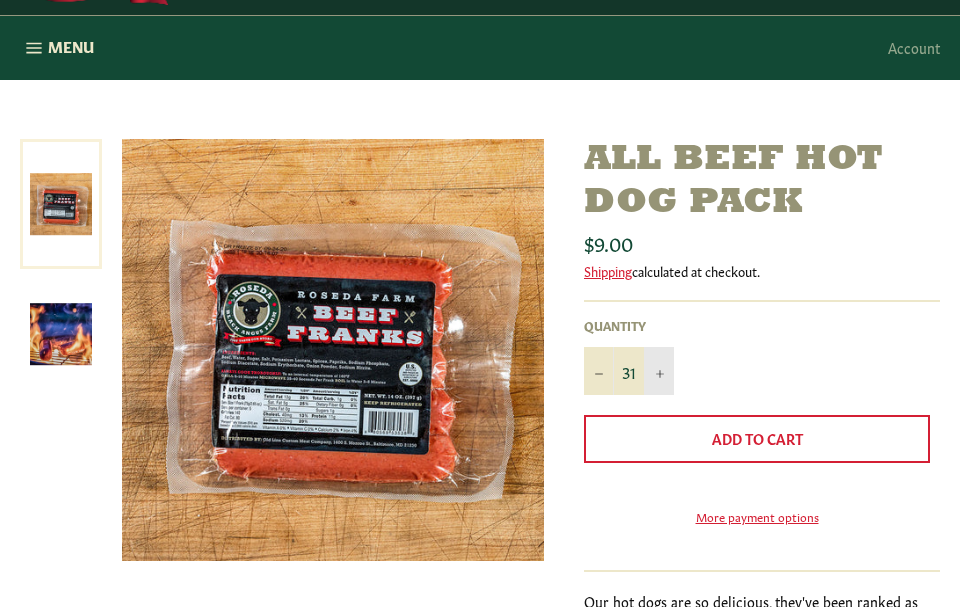click on "+" at bounding box center (659, 371) 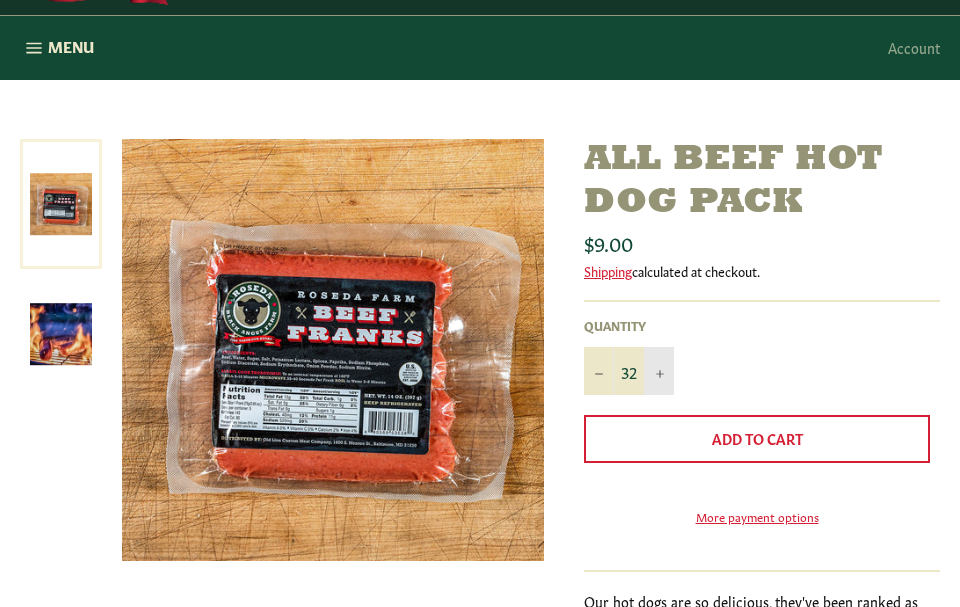click on "+" at bounding box center [659, 371] 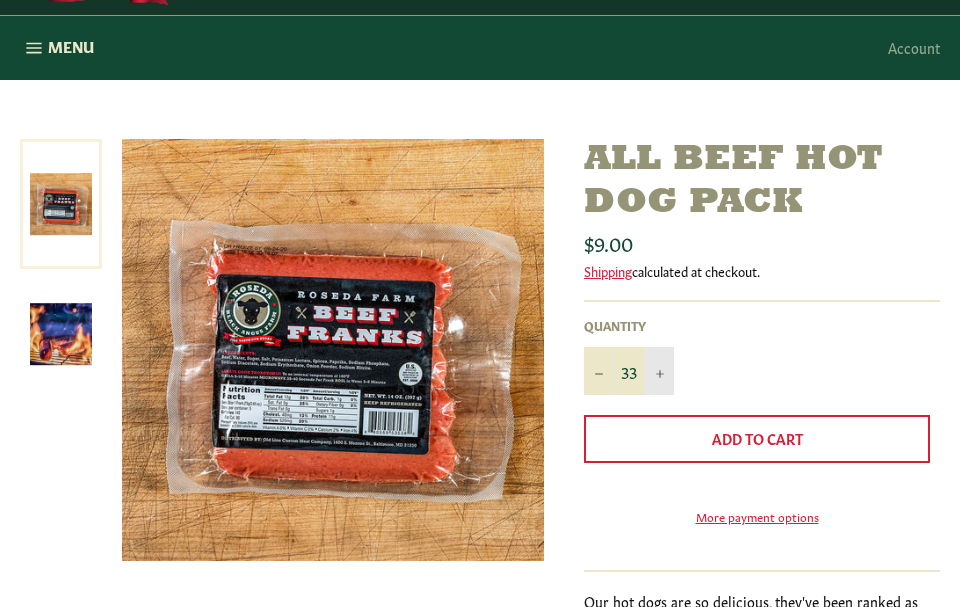 click on "+" at bounding box center [659, 371] 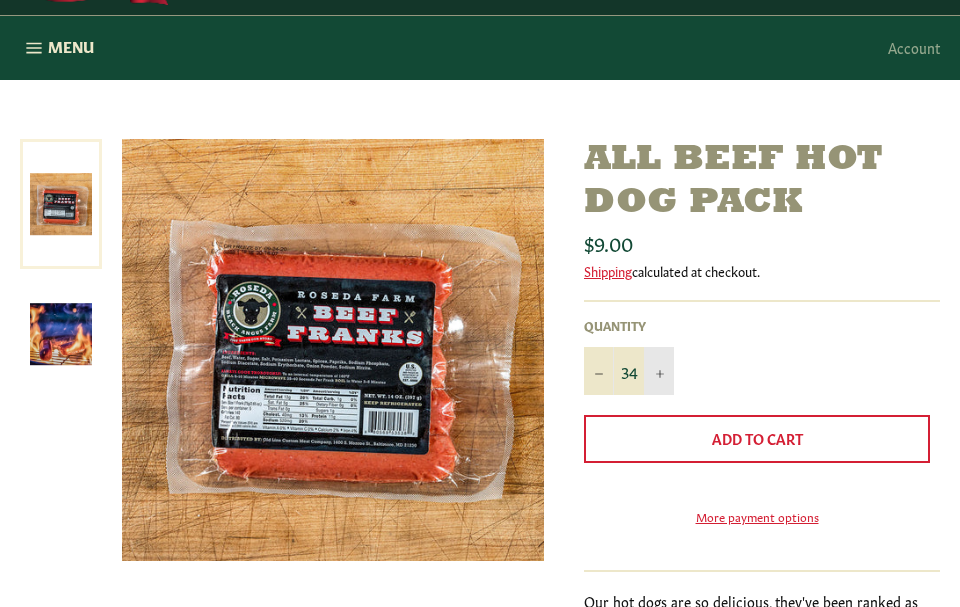 click on "+" at bounding box center [659, 371] 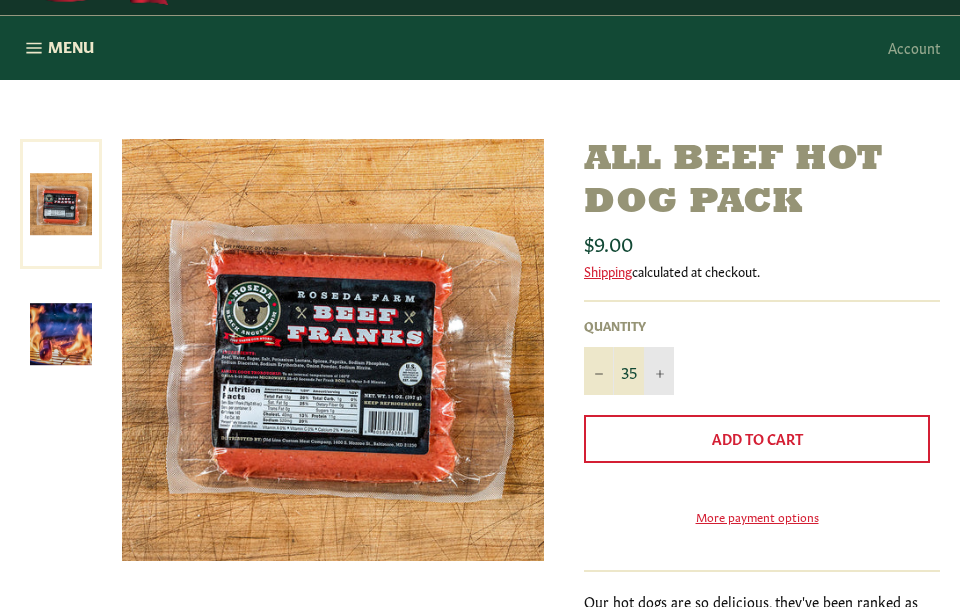 click on "+" at bounding box center (659, 371) 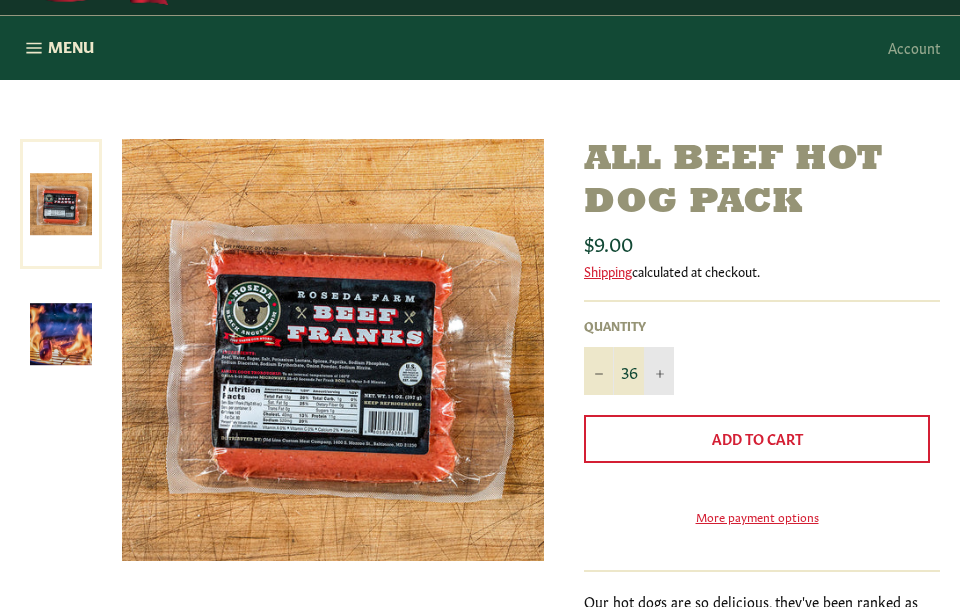 click on "+" at bounding box center (659, 371) 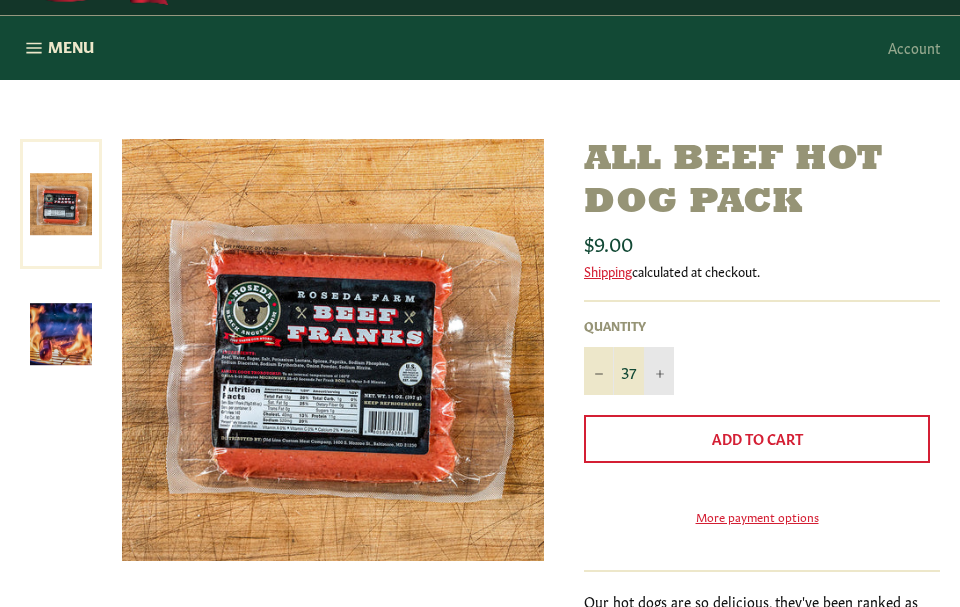 click on "+" at bounding box center (659, 371) 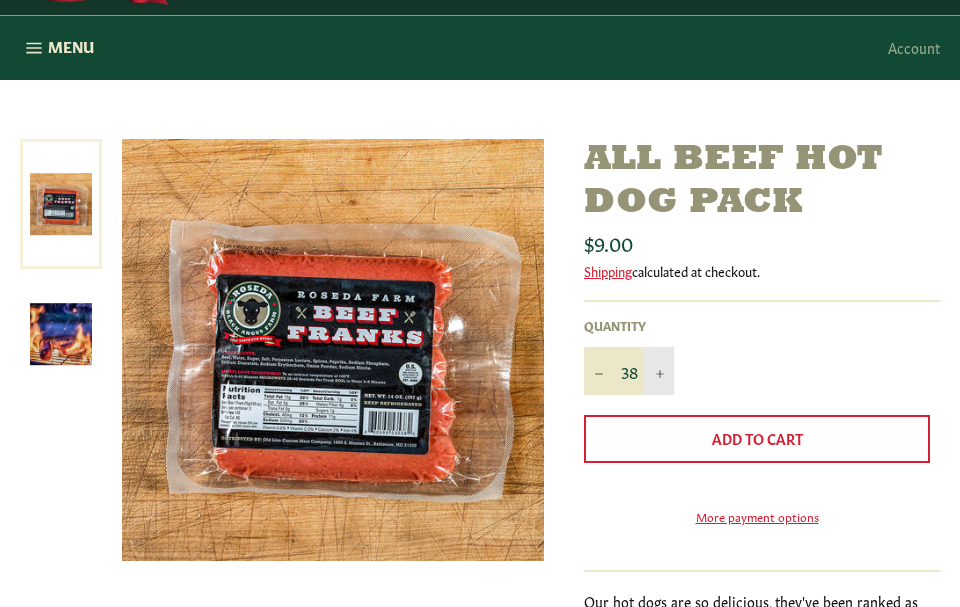 click on "+" at bounding box center [659, 371] 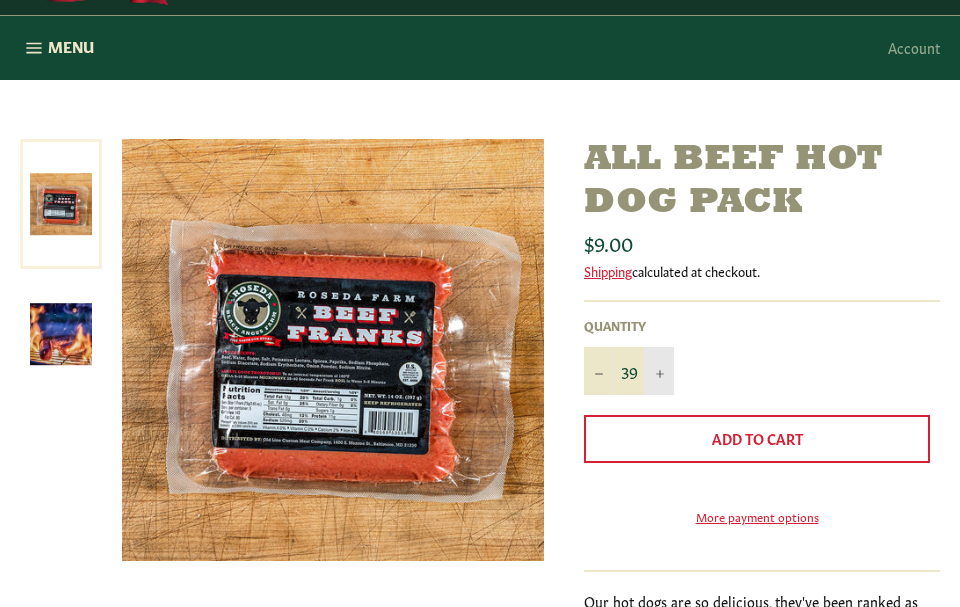 click on "+" at bounding box center (659, 371) 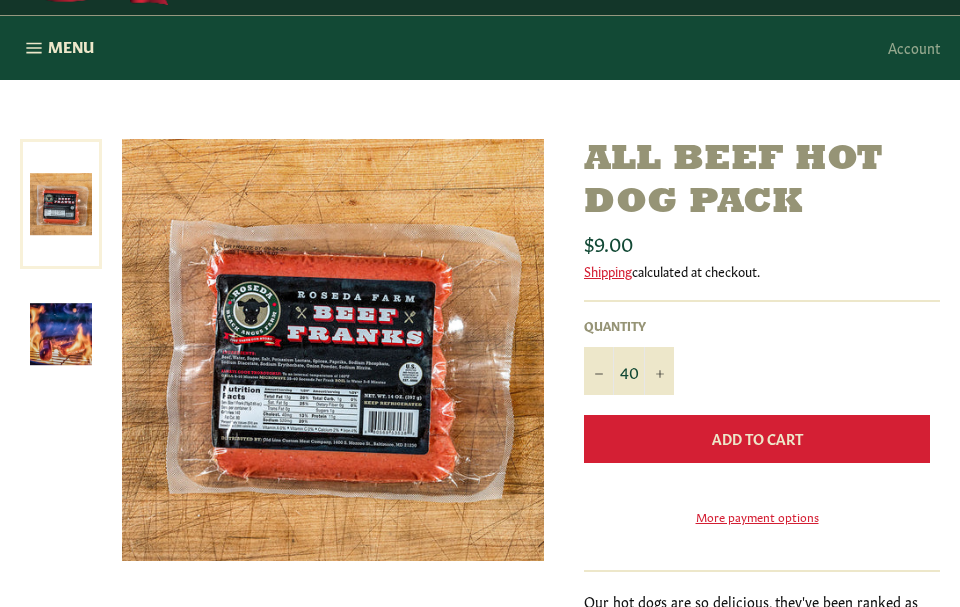 click on "Add to Cart" at bounding box center (757, 438) 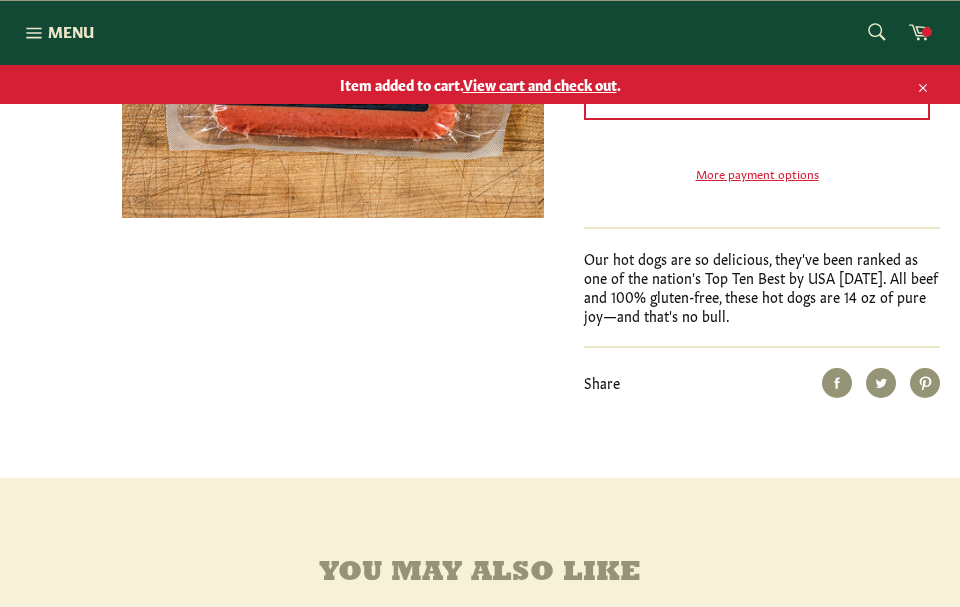 scroll, scrollTop: 511, scrollLeft: 0, axis: vertical 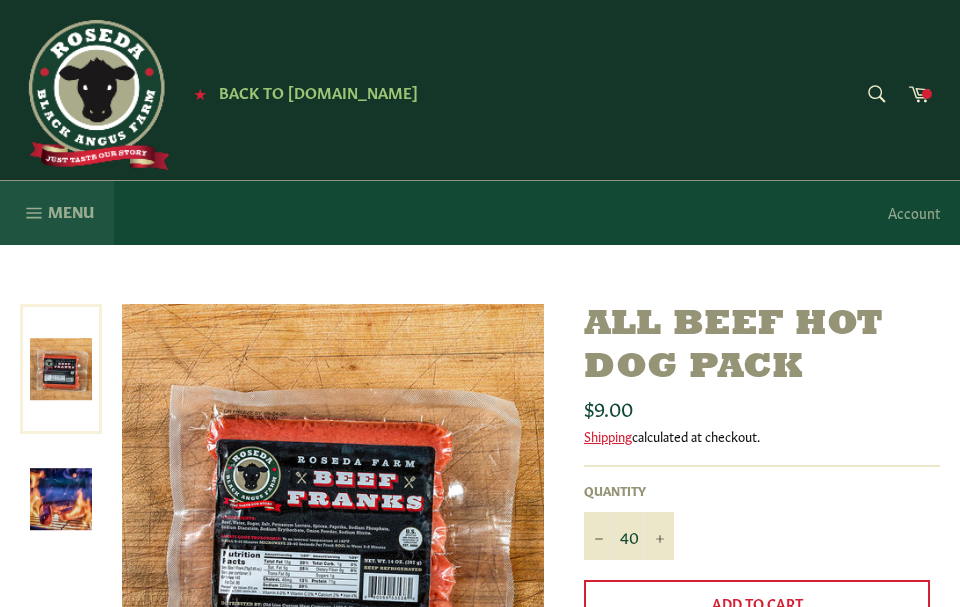 click on "Menu" at bounding box center [71, 211] 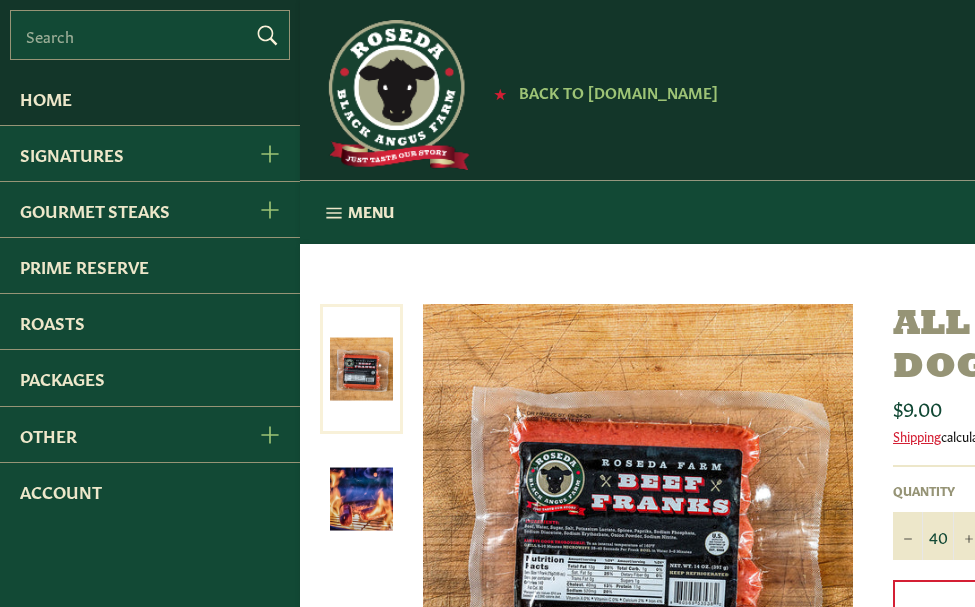 click on "Home" at bounding box center (150, 97) 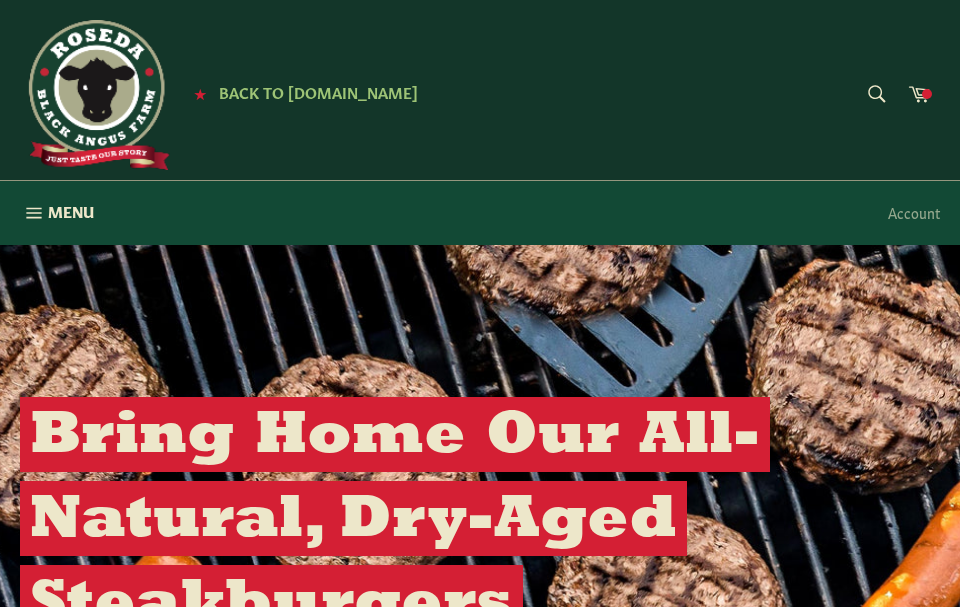scroll, scrollTop: 0, scrollLeft: 0, axis: both 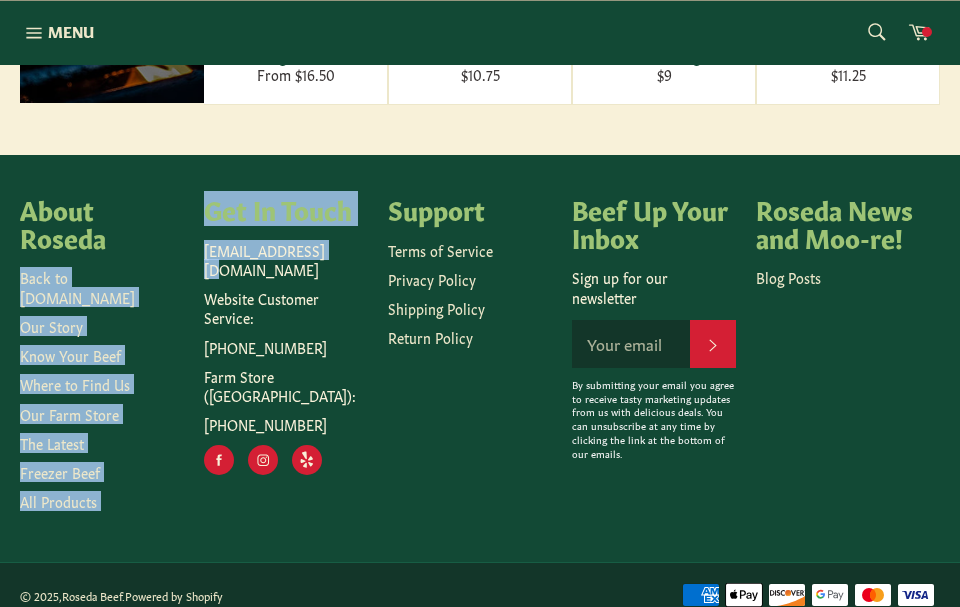 drag, startPoint x: 196, startPoint y: 244, endPoint x: 346, endPoint y: 251, distance: 150.16324 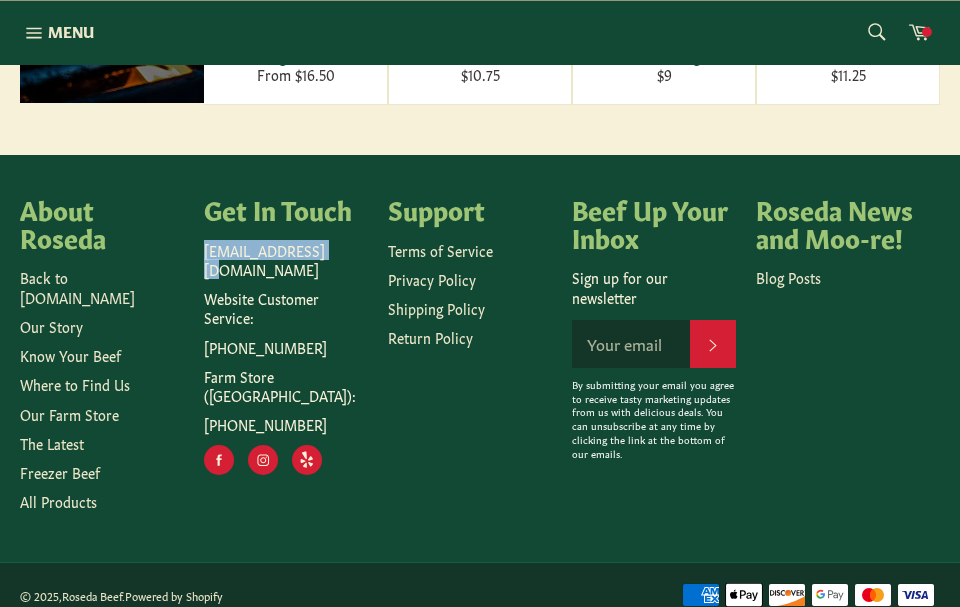 drag, startPoint x: 343, startPoint y: 252, endPoint x: 200, endPoint y: 252, distance: 143 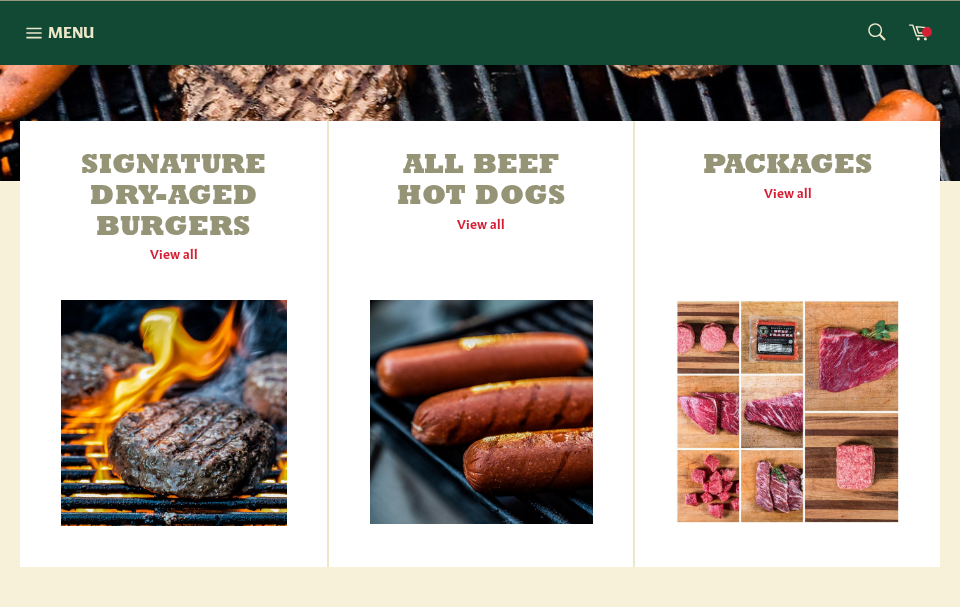 scroll, scrollTop: 935, scrollLeft: 0, axis: vertical 